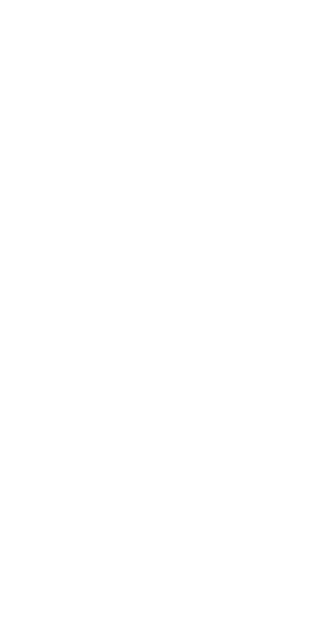 scroll, scrollTop: 0, scrollLeft: 0, axis: both 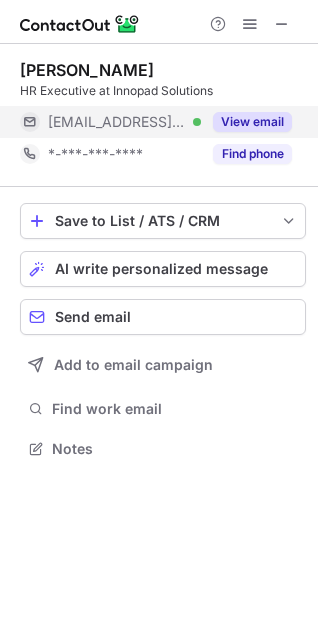 click on "View email" at bounding box center [252, 122] 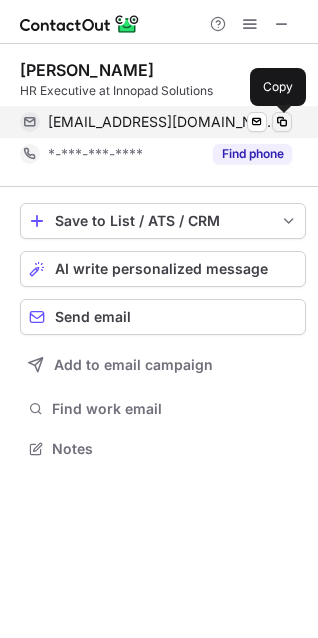 click at bounding box center [282, 122] 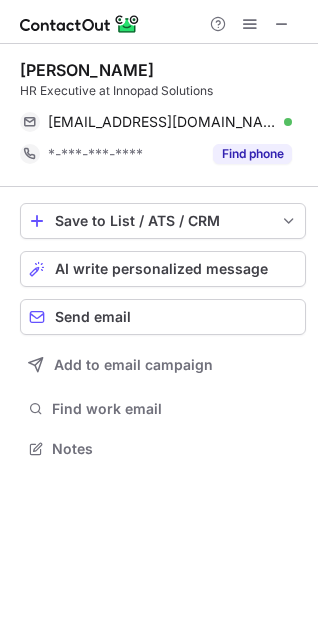 scroll, scrollTop: 434, scrollLeft: 318, axis: both 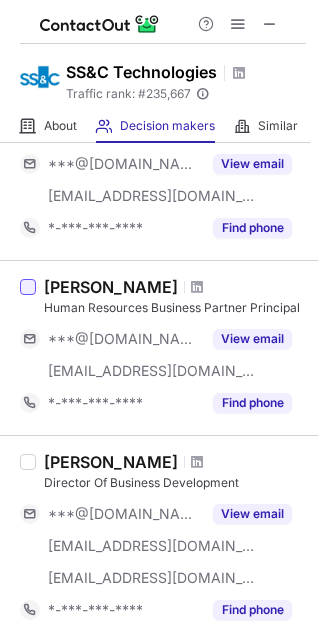click at bounding box center (28, 287) 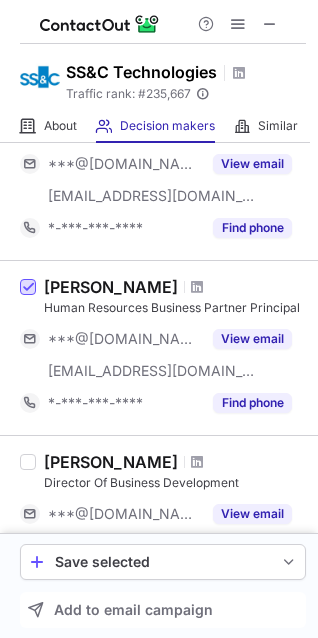 click at bounding box center (28, 288) 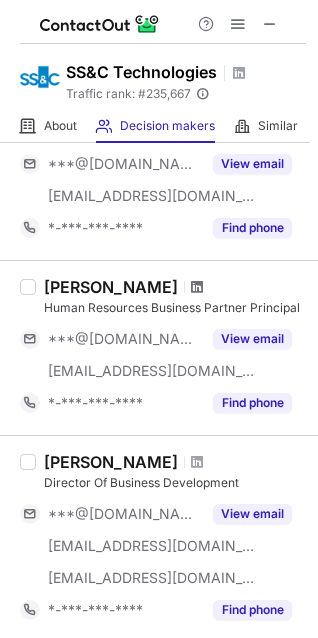 click at bounding box center (197, 287) 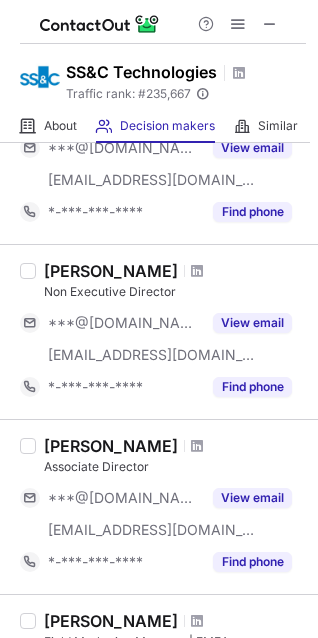scroll, scrollTop: 1314, scrollLeft: 0, axis: vertical 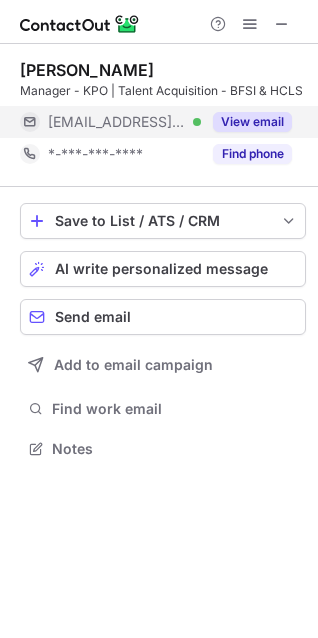 click on "View email" at bounding box center [252, 122] 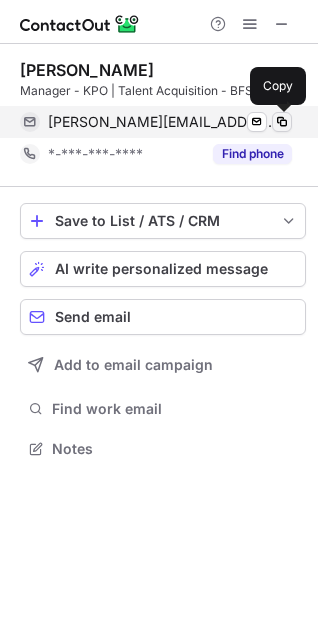 click at bounding box center (282, 122) 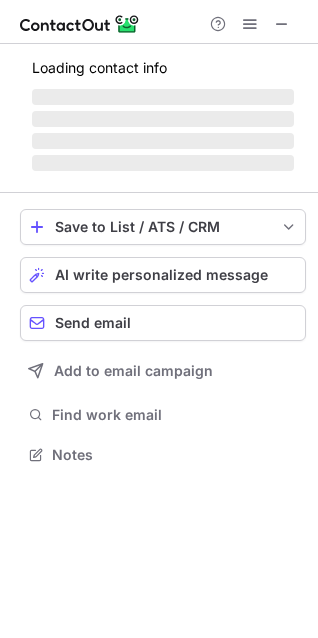 scroll, scrollTop: 9, scrollLeft: 10, axis: both 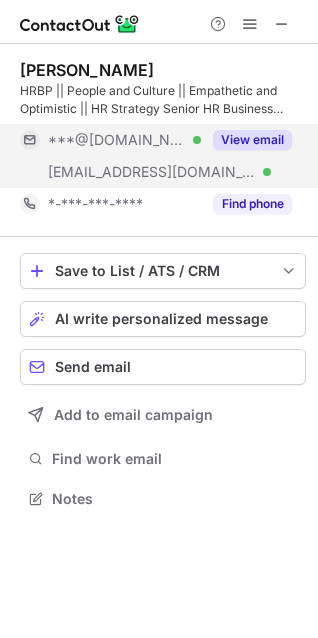 click on "View email" at bounding box center (252, 140) 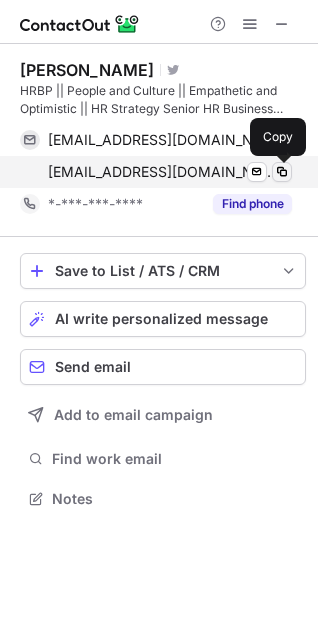 click at bounding box center (282, 172) 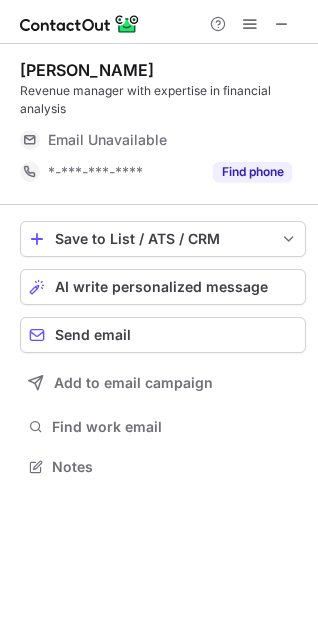scroll, scrollTop: 10, scrollLeft: 9, axis: both 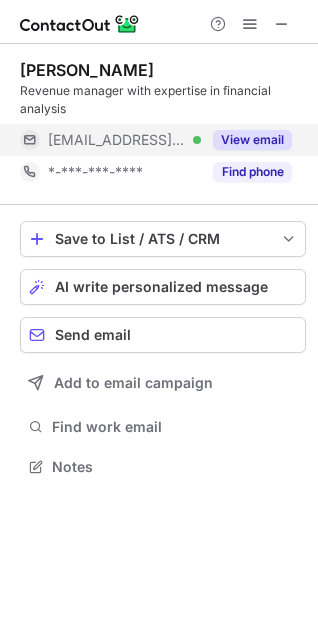 click on "View email" at bounding box center (252, 140) 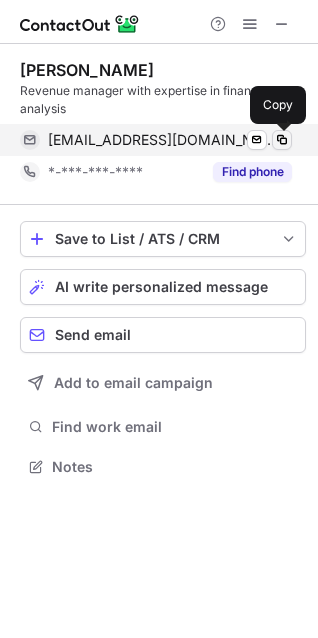 click at bounding box center (282, 140) 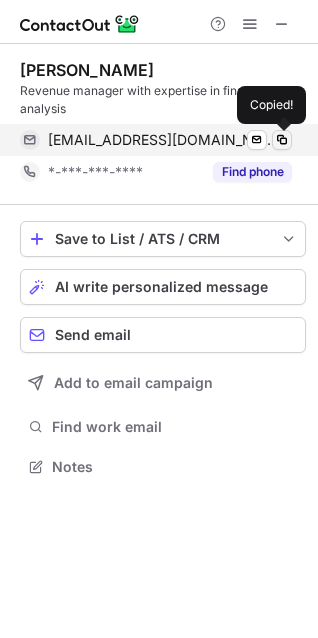 click at bounding box center [282, 140] 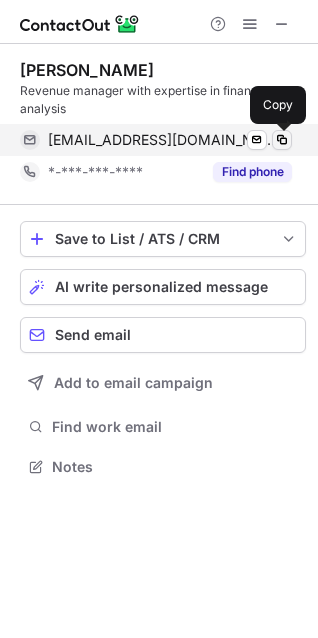 click at bounding box center [282, 140] 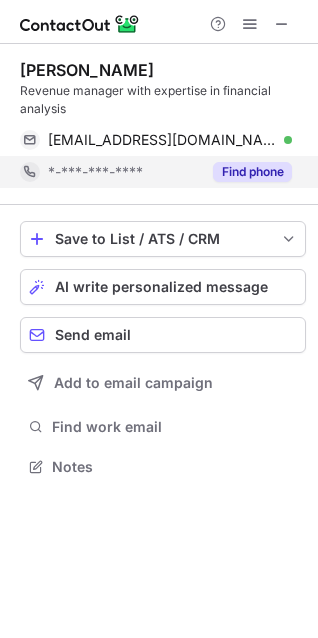 click on "Find phone" at bounding box center [252, 172] 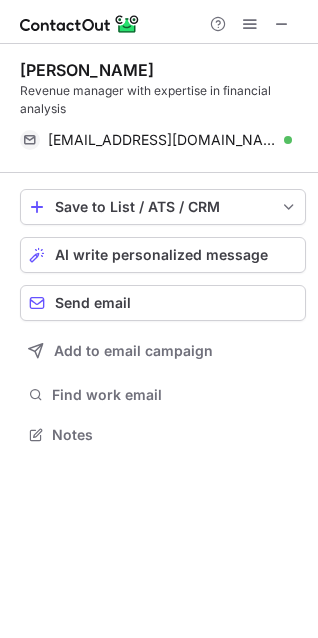 scroll, scrollTop: 356, scrollLeft: 318, axis: both 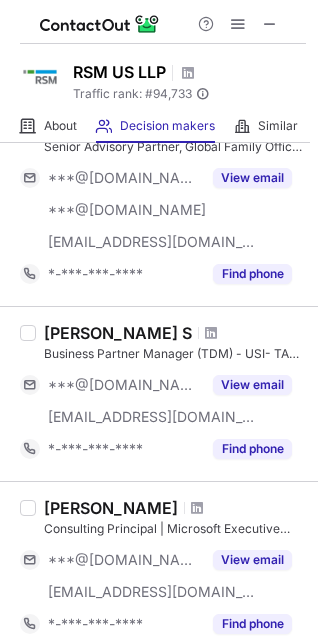 click on "Harpreet S" at bounding box center (118, 333) 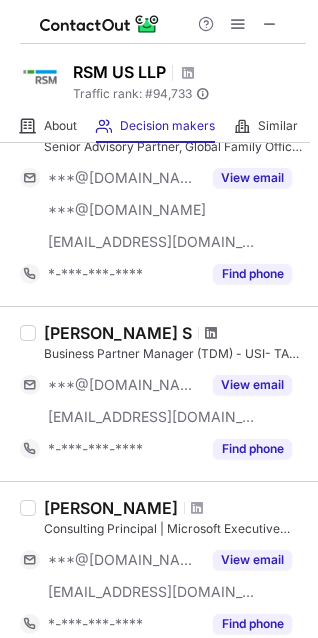 click at bounding box center (211, 333) 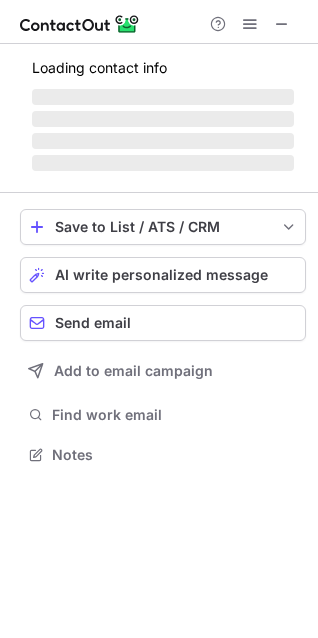 scroll, scrollTop: 10, scrollLeft: 9, axis: both 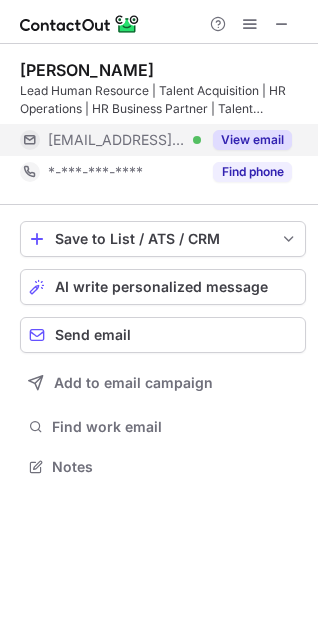 click on "View email" at bounding box center (252, 140) 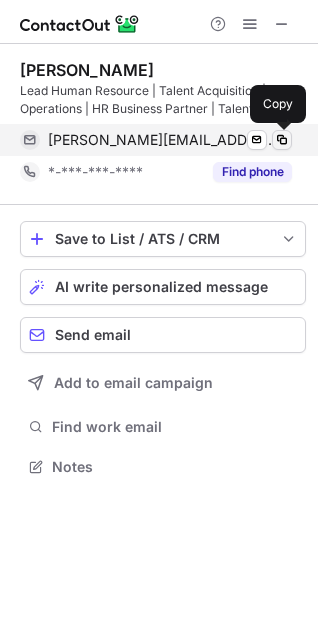 click at bounding box center [282, 140] 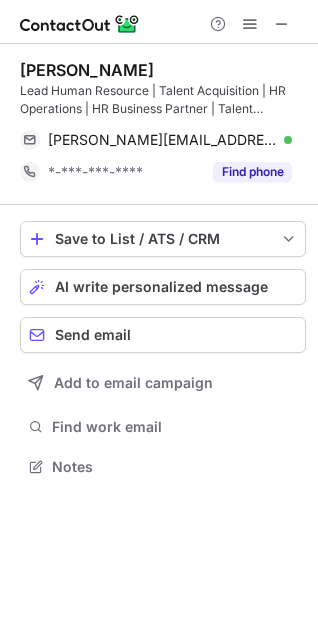 scroll, scrollTop: 453, scrollLeft: 318, axis: both 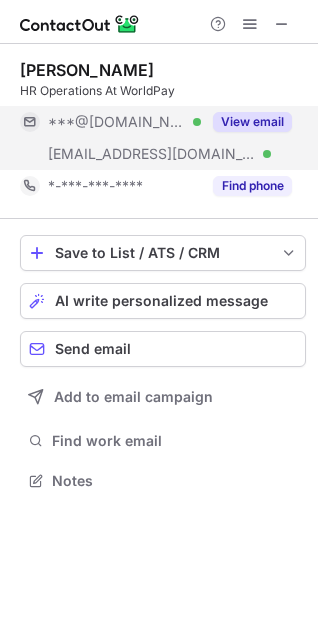 click on "View email" at bounding box center [252, 122] 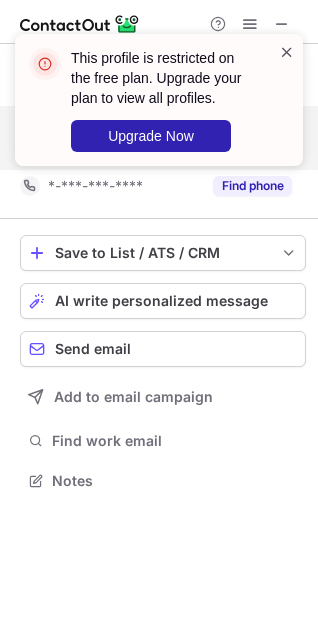 click at bounding box center [287, 52] 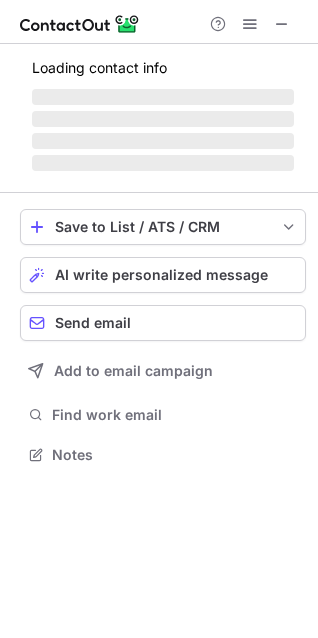 scroll, scrollTop: 441, scrollLeft: 318, axis: both 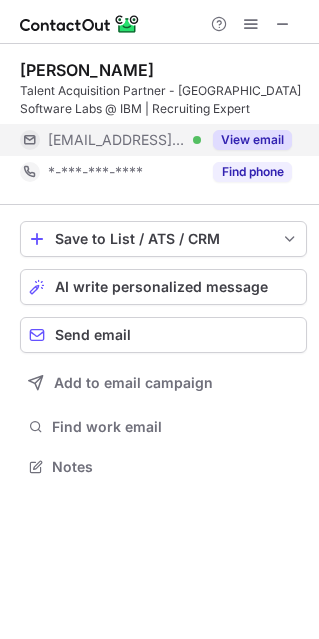 click on "View email" at bounding box center (252, 140) 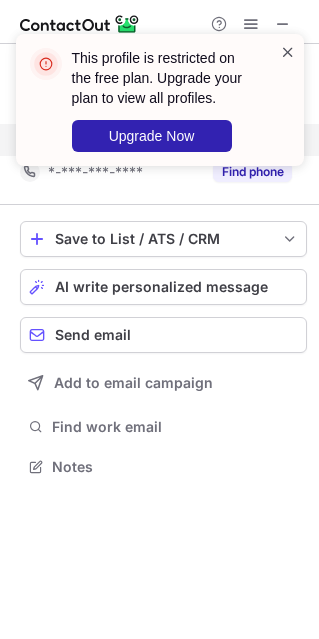 click at bounding box center [288, 52] 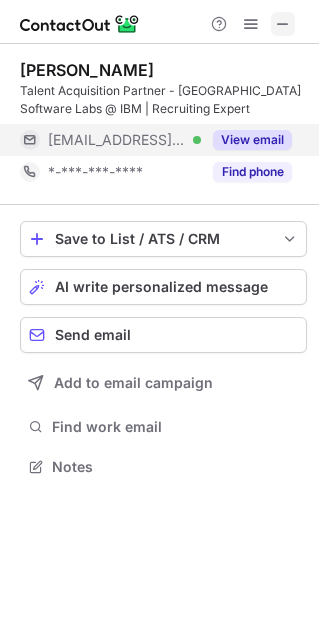 click at bounding box center (283, 24) 